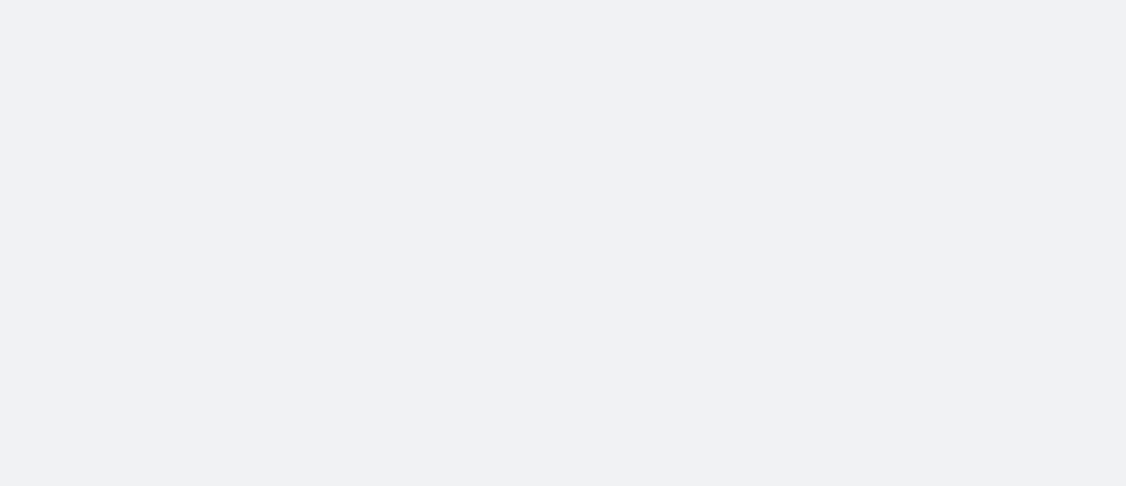 scroll, scrollTop: 0, scrollLeft: 0, axis: both 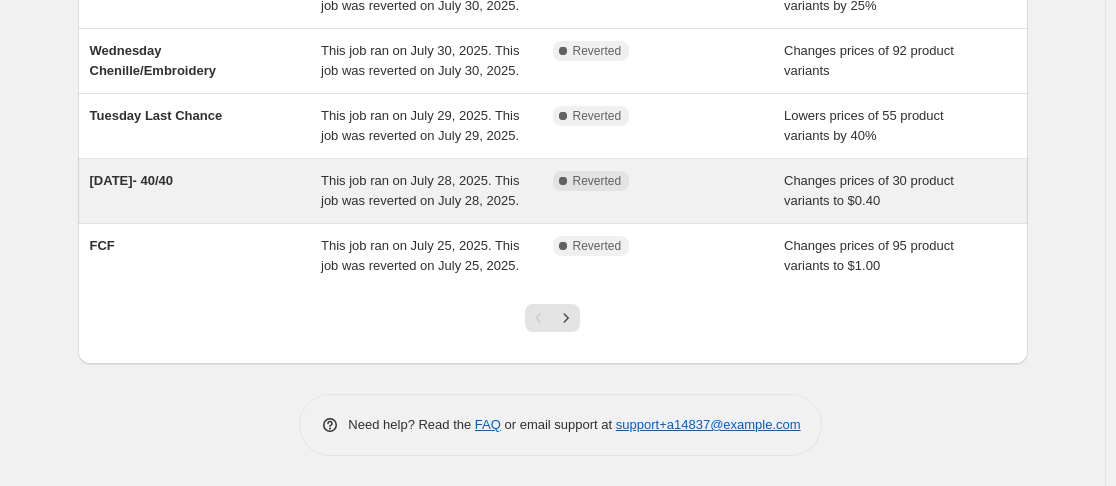 click on "This job ran on July 28, 2025. This job was reverted on July 28, 2025." at bounding box center (420, 190) 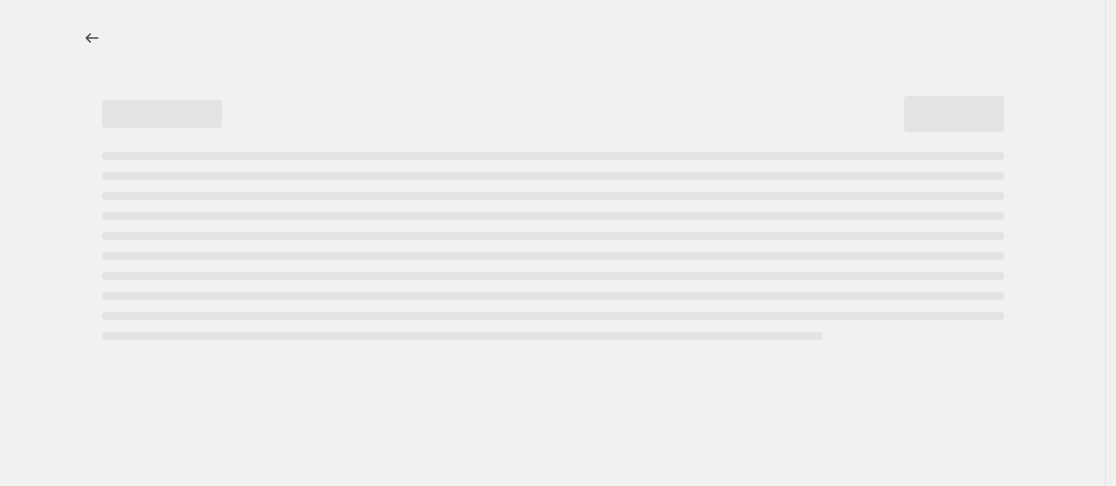 select on "no_change" 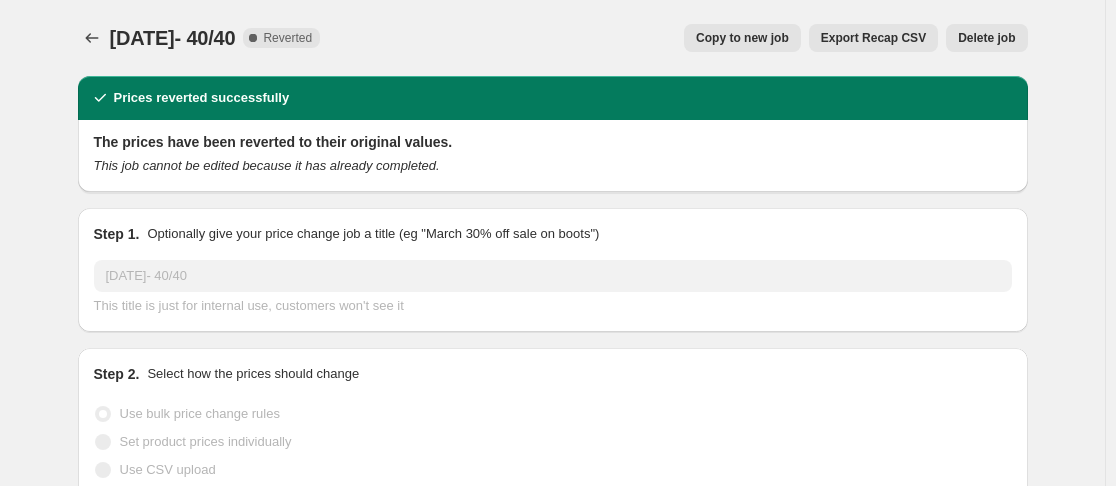 click on "Copy to new job" at bounding box center [742, 38] 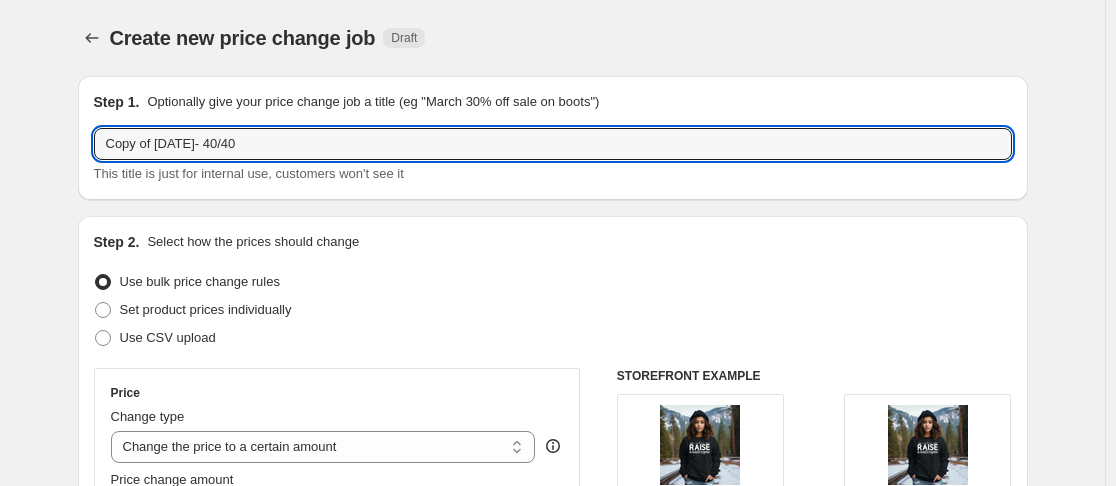 drag, startPoint x: 162, startPoint y: 144, endPoint x: -29, endPoint y: 172, distance: 193.04144 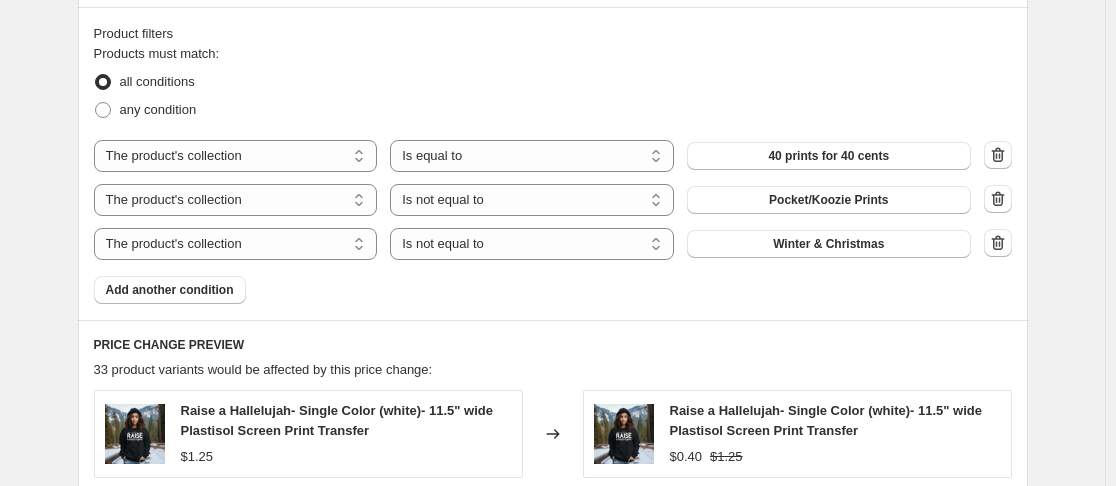 scroll, scrollTop: 917, scrollLeft: 0, axis: vertical 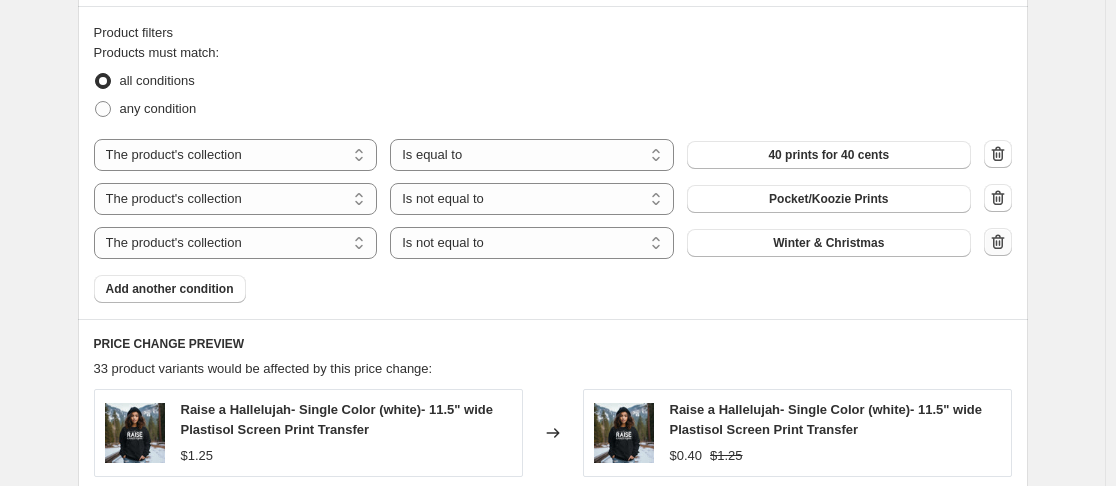 type on "[DATE]- 40/40" 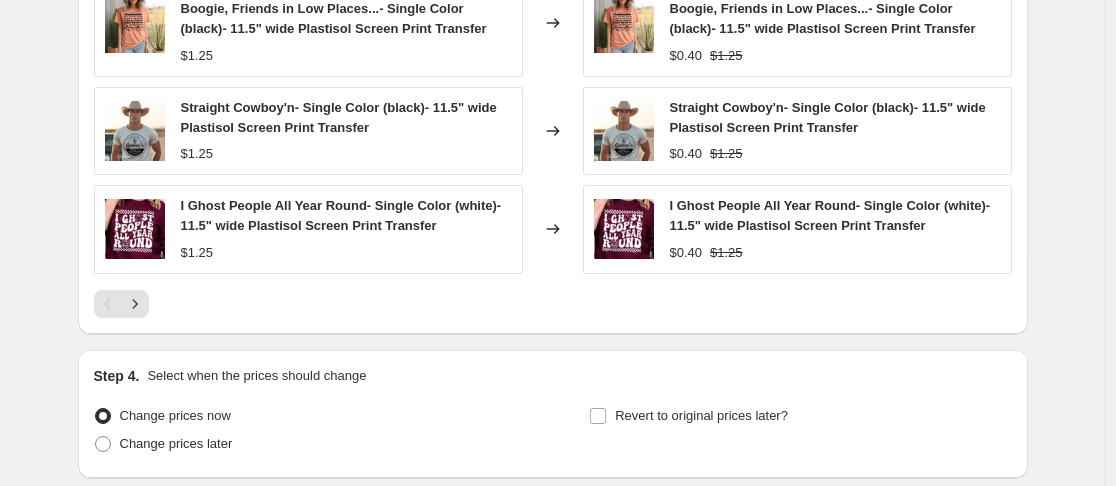 scroll, scrollTop: 1547, scrollLeft: 0, axis: vertical 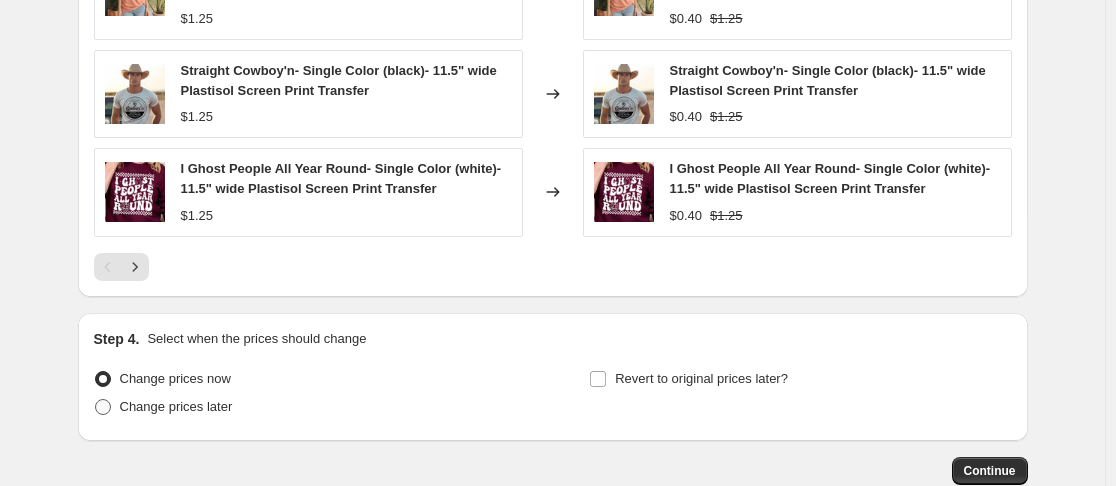 click at bounding box center [103, 407] 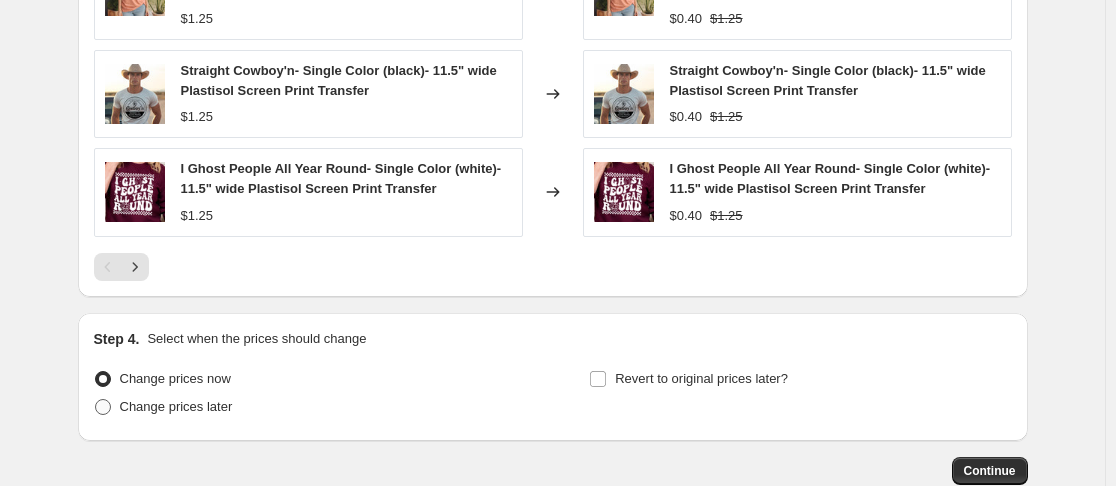 radio on "true" 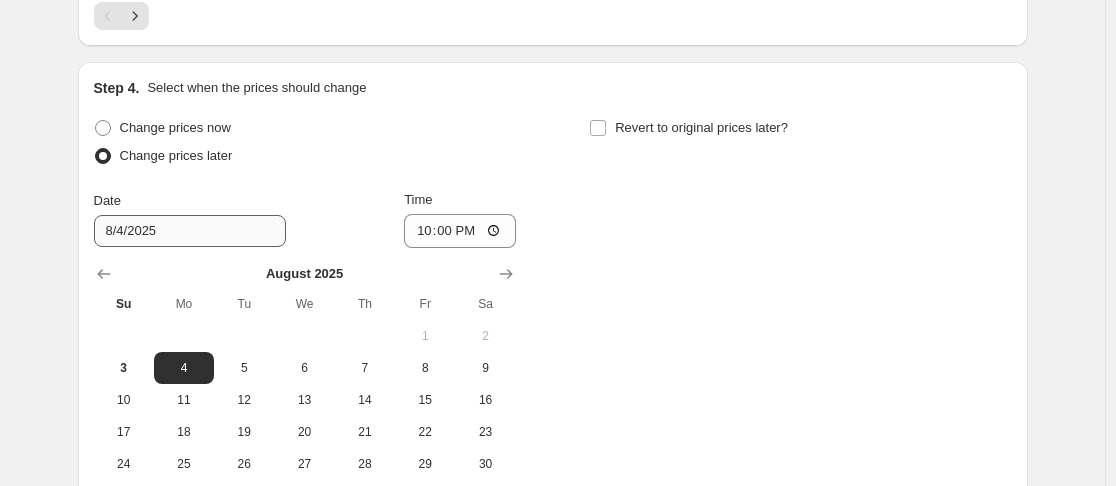 scroll, scrollTop: 1800, scrollLeft: 0, axis: vertical 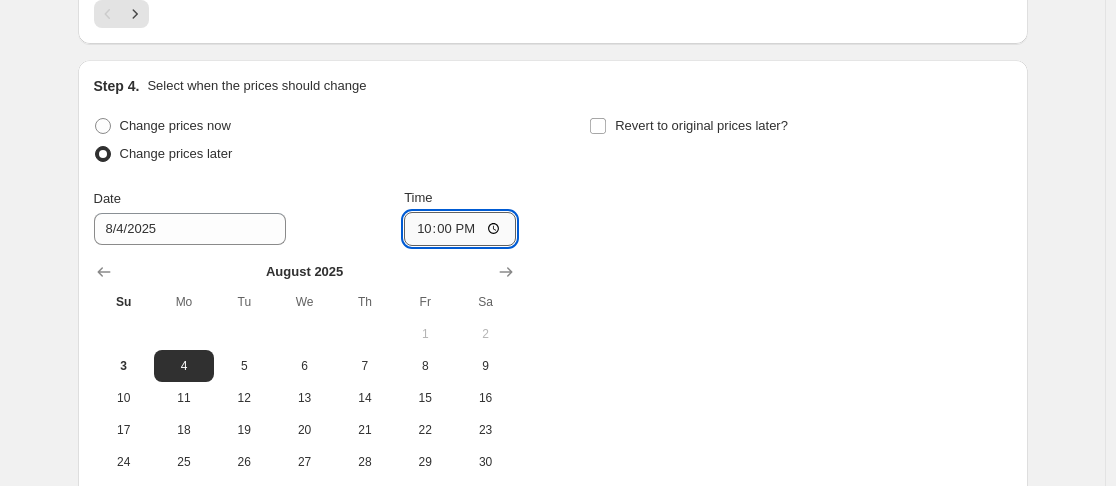 click on "22:00" at bounding box center (460, 229) 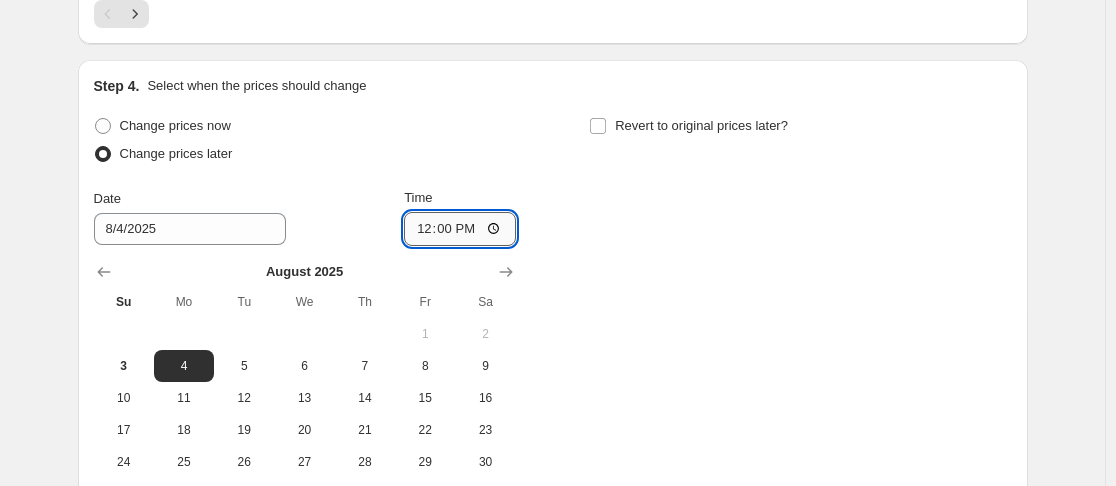 type on "00:00" 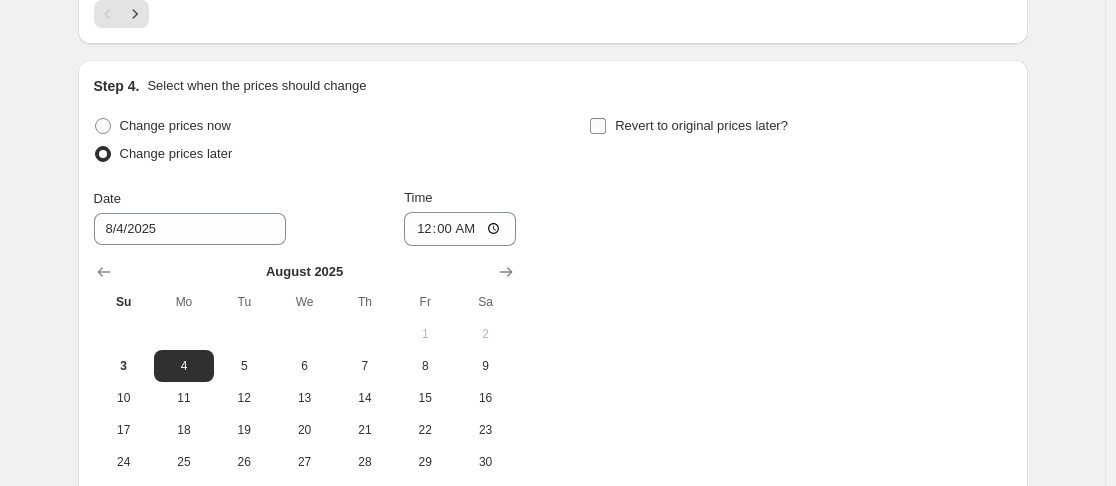 click on "Revert to original prices later?" at bounding box center (598, 126) 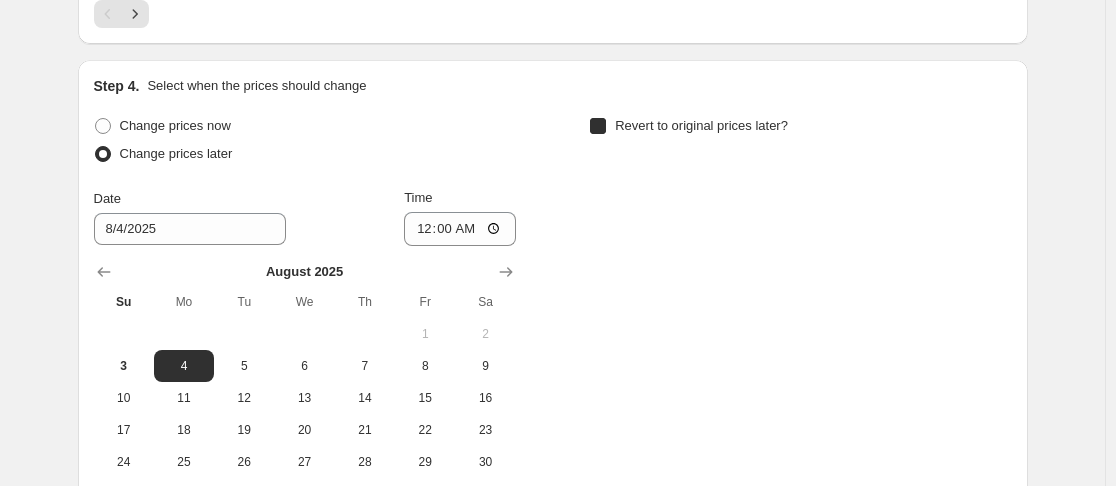 checkbox on "true" 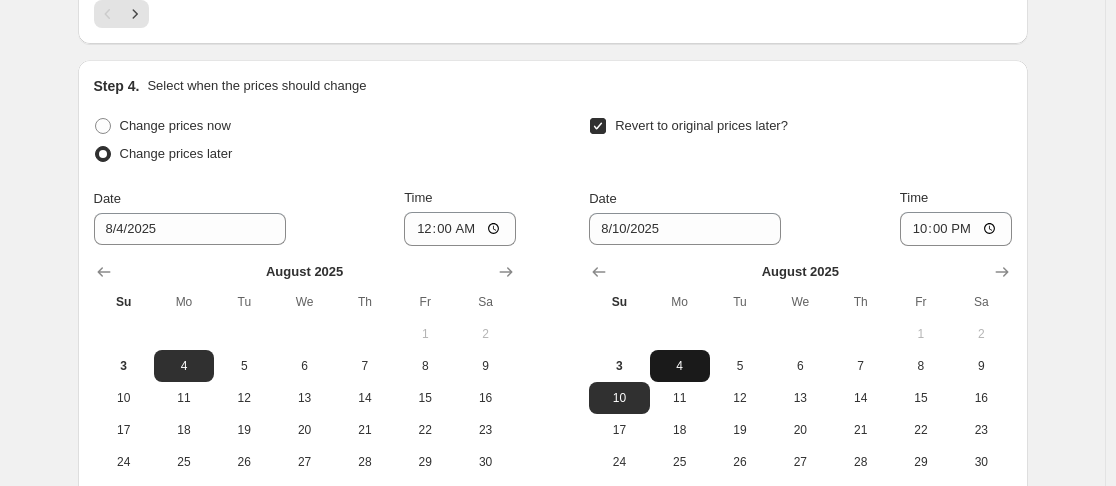 click on "4" at bounding box center [680, 366] 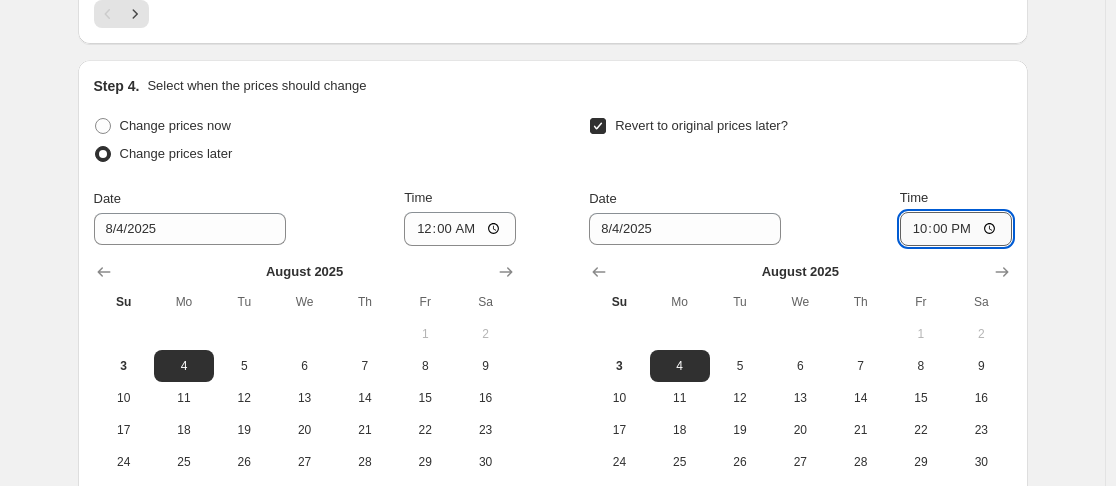 click on "22:00" at bounding box center [956, 229] 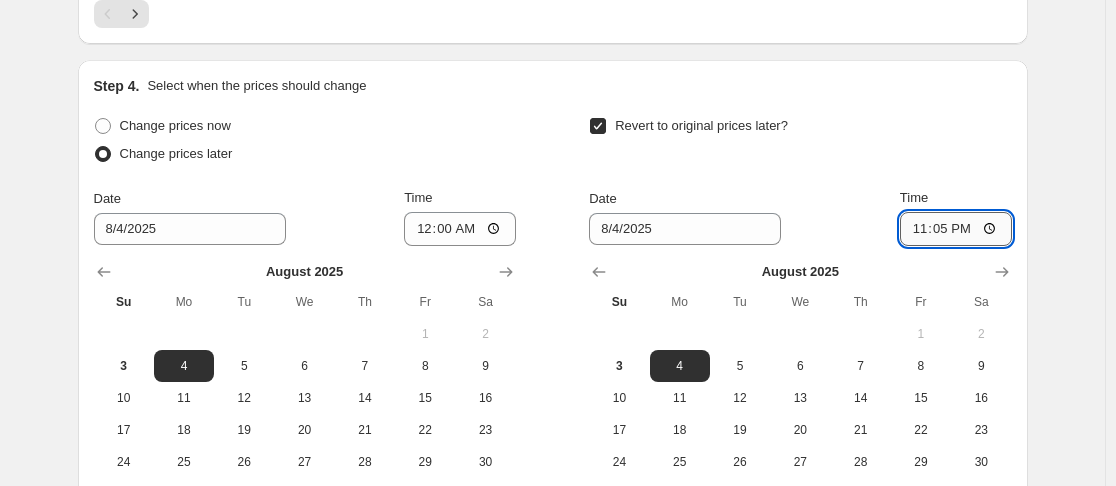 type on "23:59" 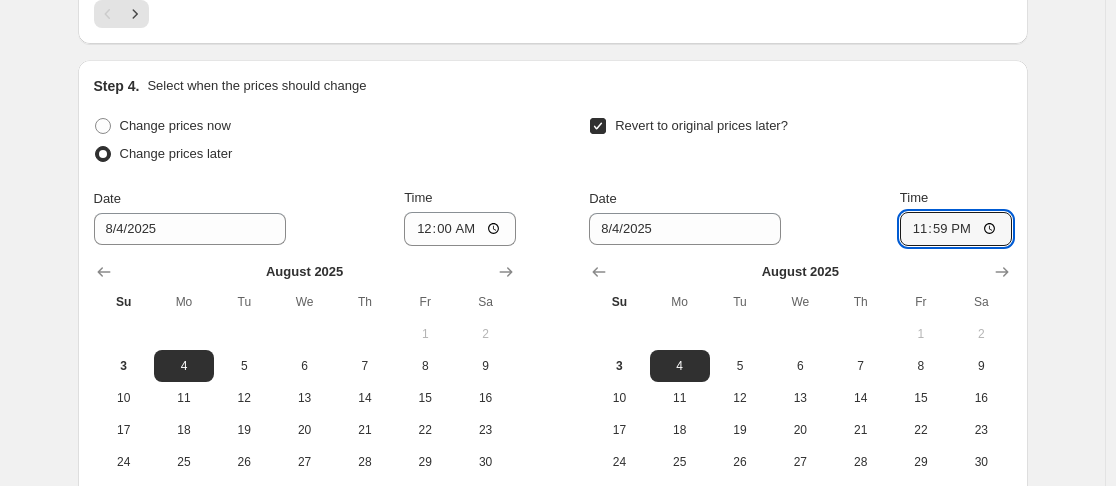 click on "Revert to original prices later?" at bounding box center [800, 142] 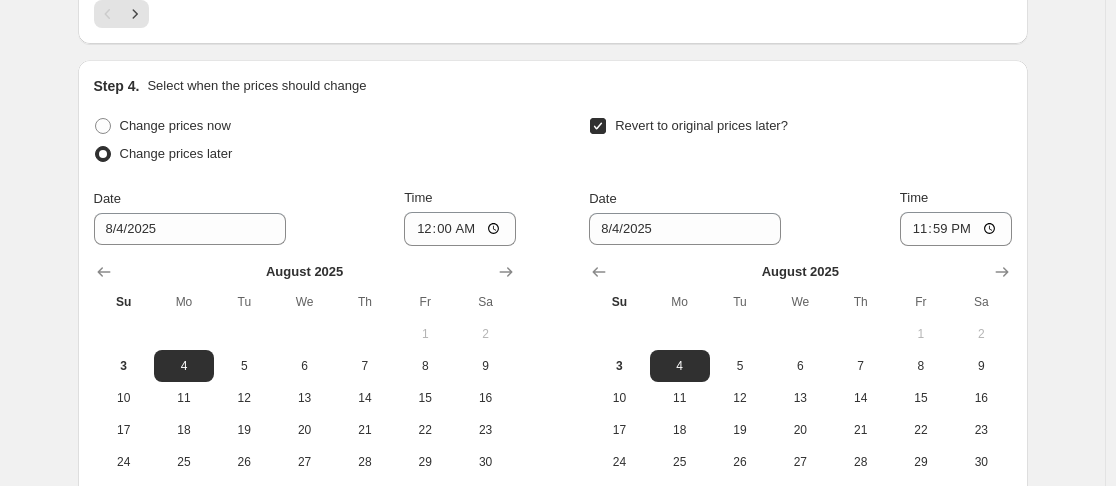 scroll, scrollTop: 2042, scrollLeft: 0, axis: vertical 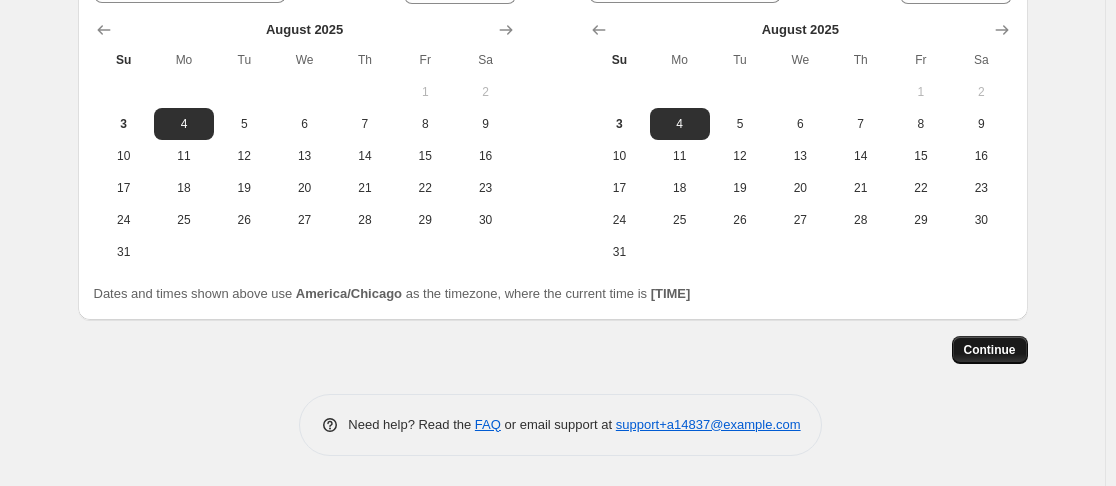 click on "Continue" at bounding box center [990, 350] 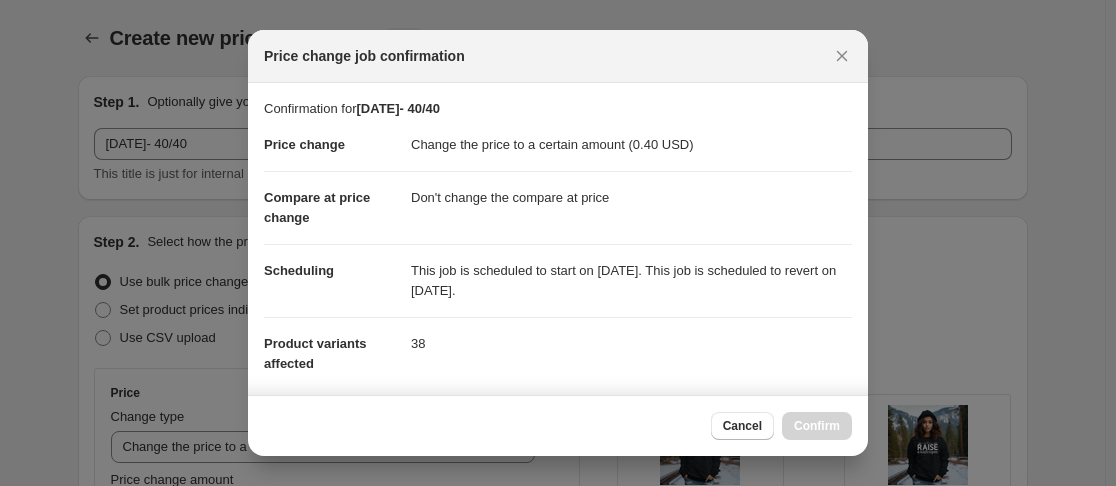 scroll, scrollTop: 2042, scrollLeft: 0, axis: vertical 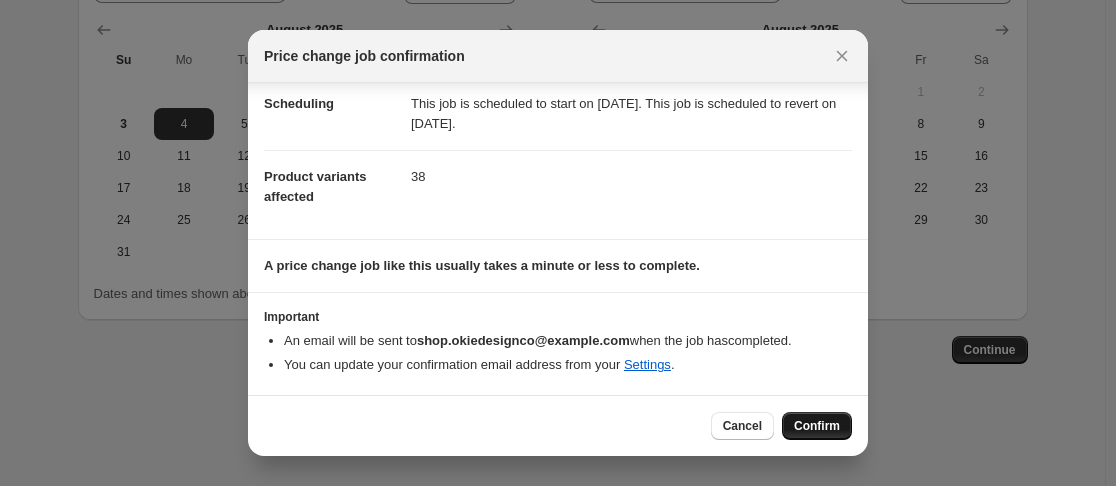 click on "Confirm" at bounding box center (817, 426) 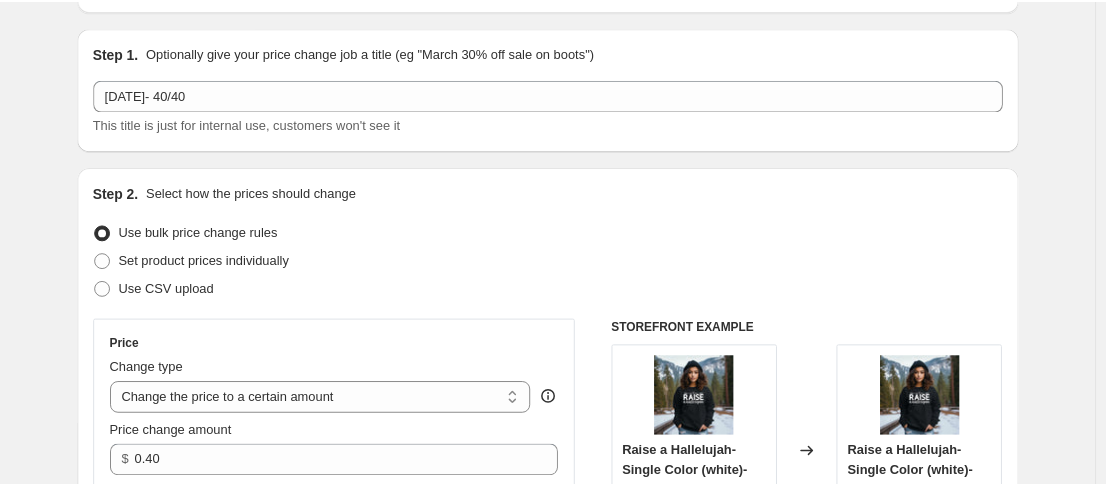 scroll, scrollTop: 0, scrollLeft: 0, axis: both 